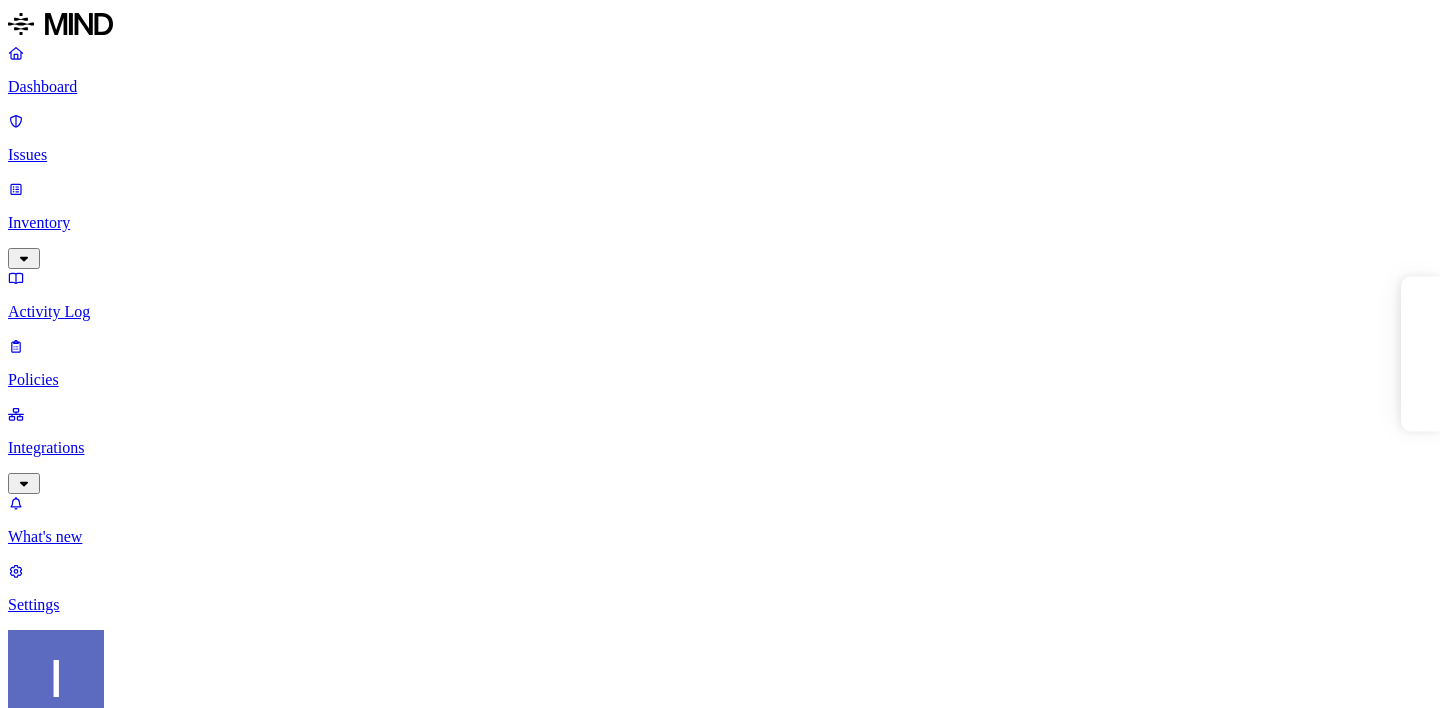 scroll, scrollTop: 0, scrollLeft: 0, axis: both 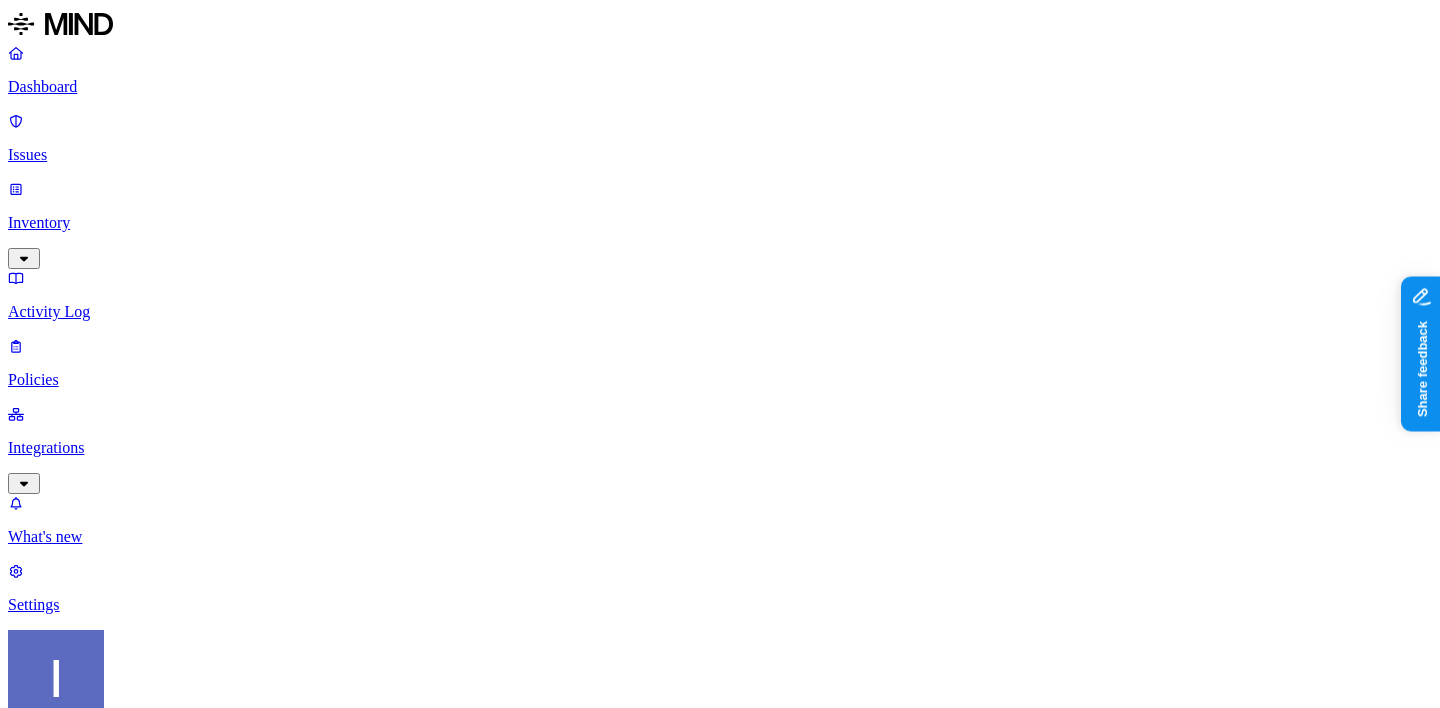 drag, startPoint x: 493, startPoint y: 459, endPoint x: 687, endPoint y: 485, distance: 195.73451 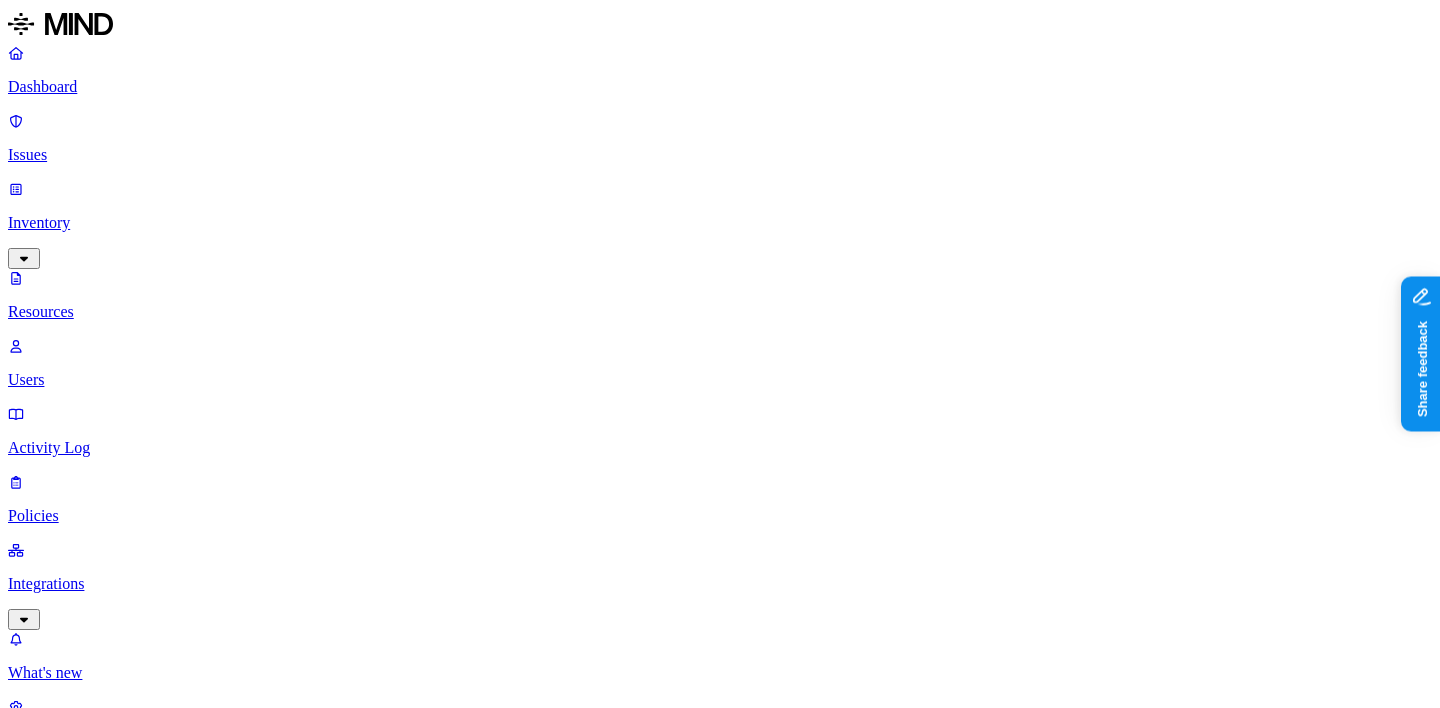 click on "Issues" at bounding box center [720, 155] 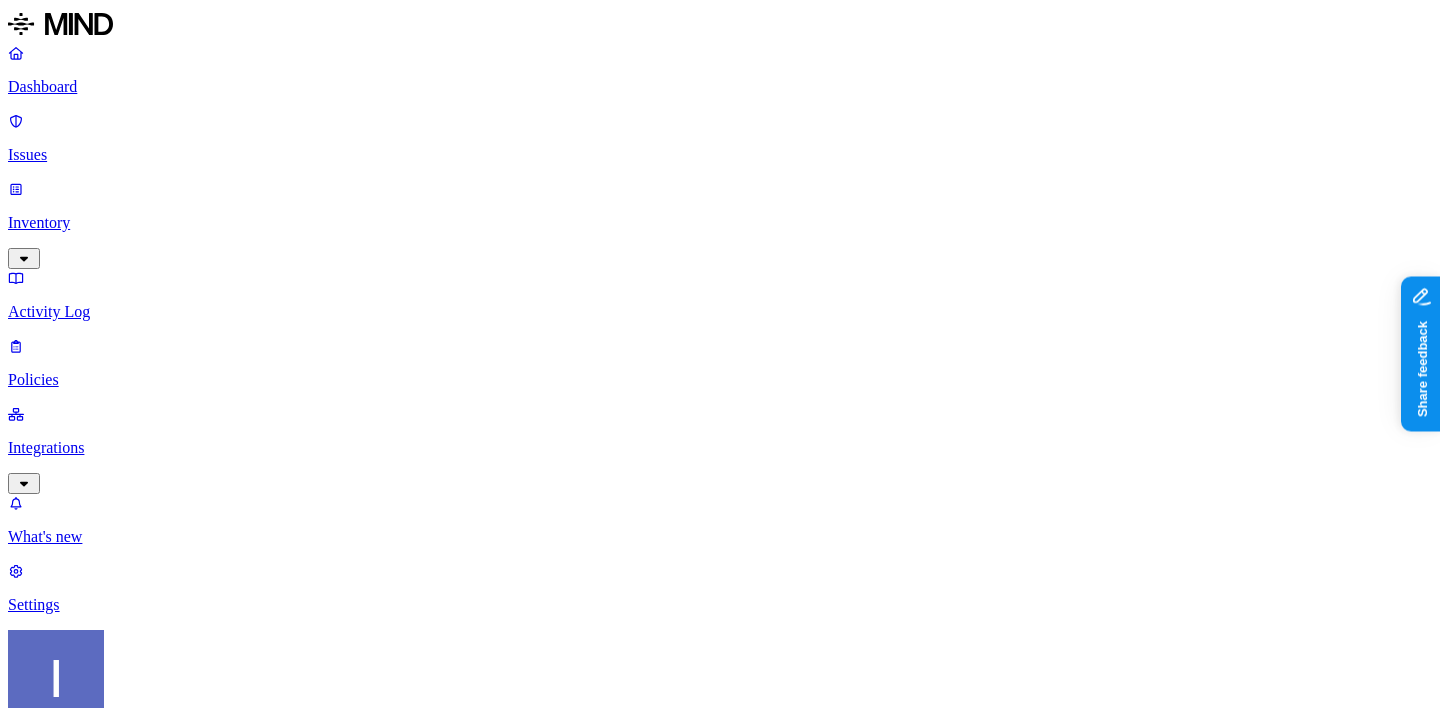 click on "PII data shared with external user" at bounding box center [179, 1243] 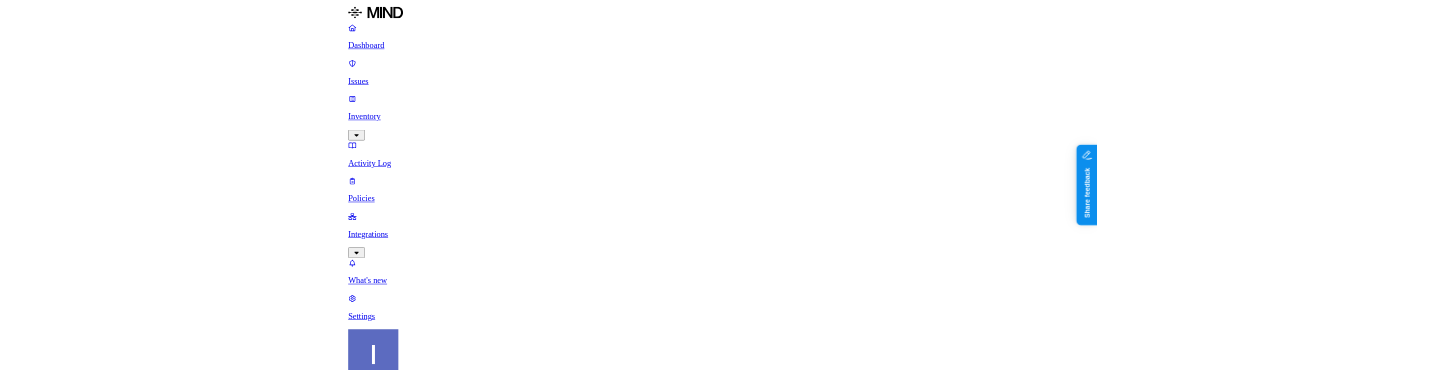 scroll, scrollTop: 666, scrollLeft: 0, axis: vertical 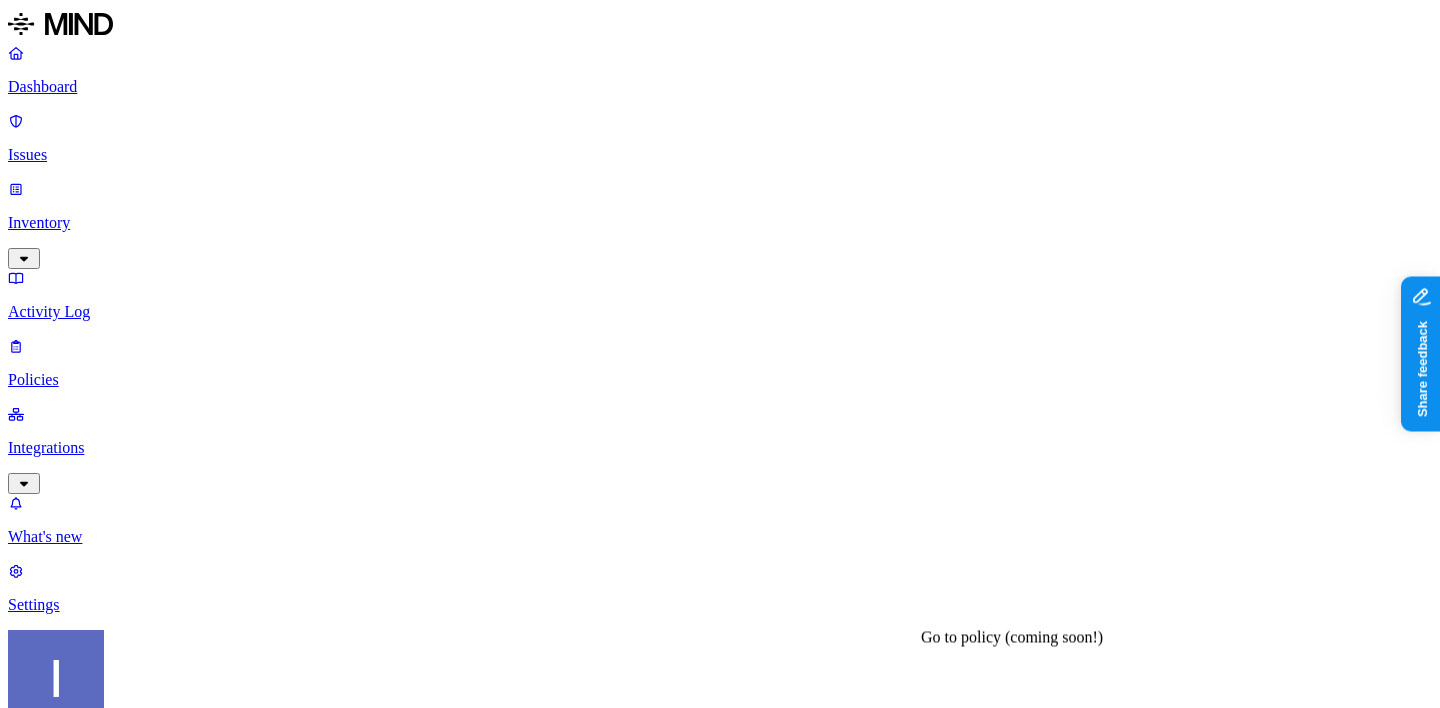 click on "PII data shared with external user" at bounding box center (131, 4850) 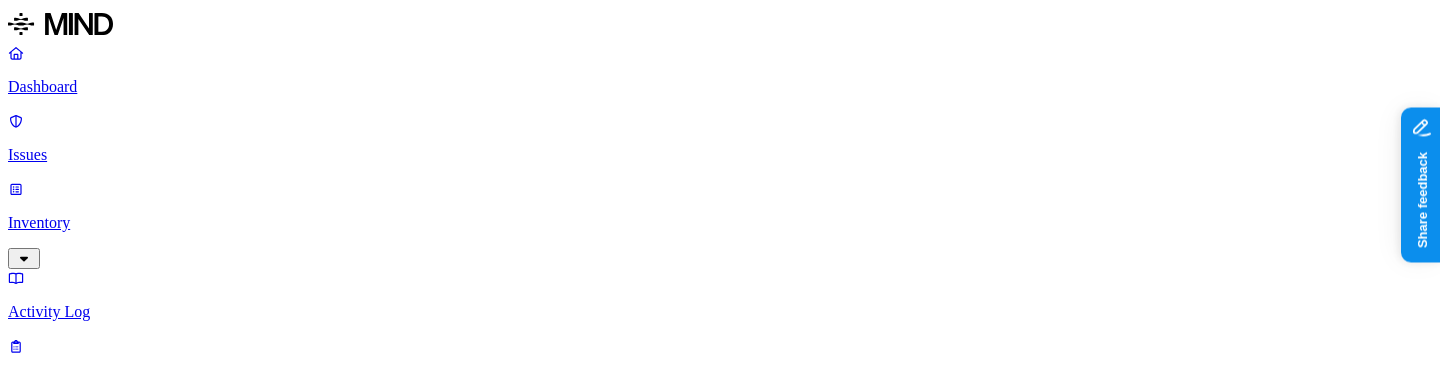 scroll, scrollTop: 1004, scrollLeft: 0, axis: vertical 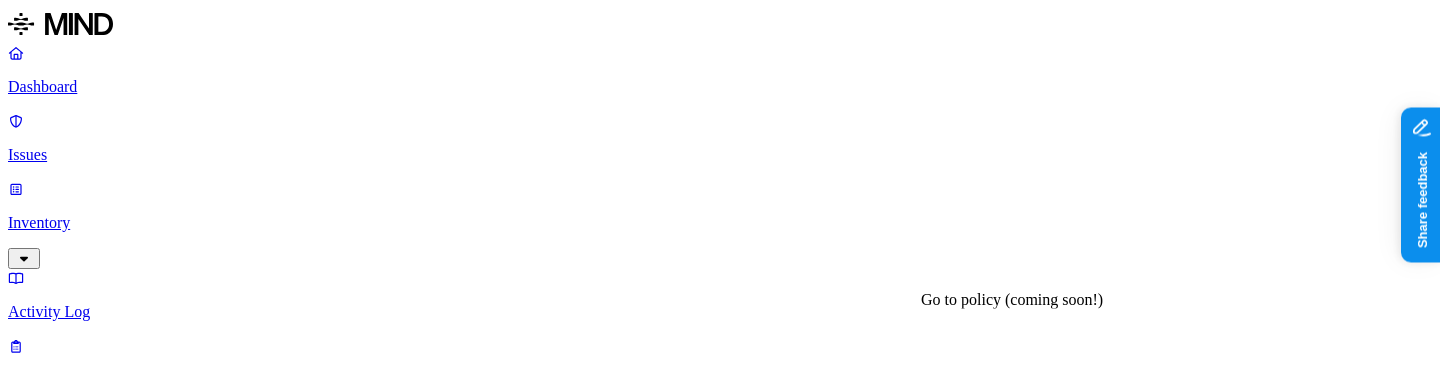 drag, startPoint x: 1086, startPoint y: 326, endPoint x: 1074, endPoint y: 318, distance: 14.422205 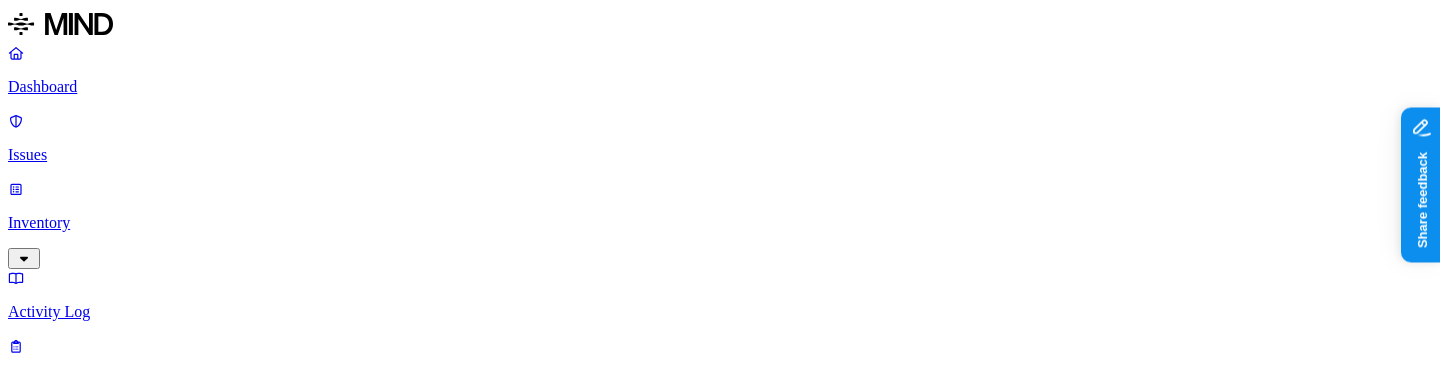 click on "Activity PII data shared with external user  policy triggered violation [DATE]" at bounding box center (720, 4838) 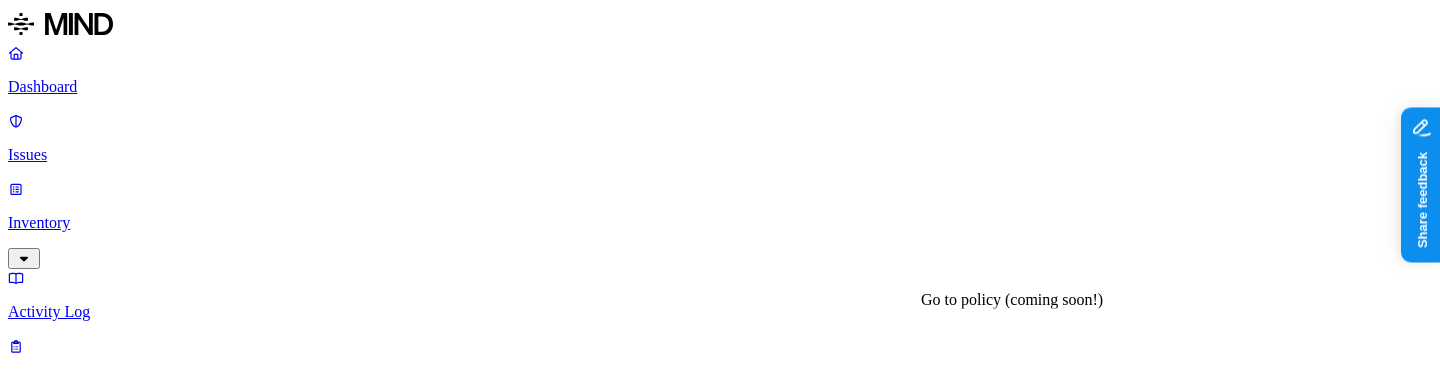 click on "PII data shared with external user" at bounding box center [131, 4850] 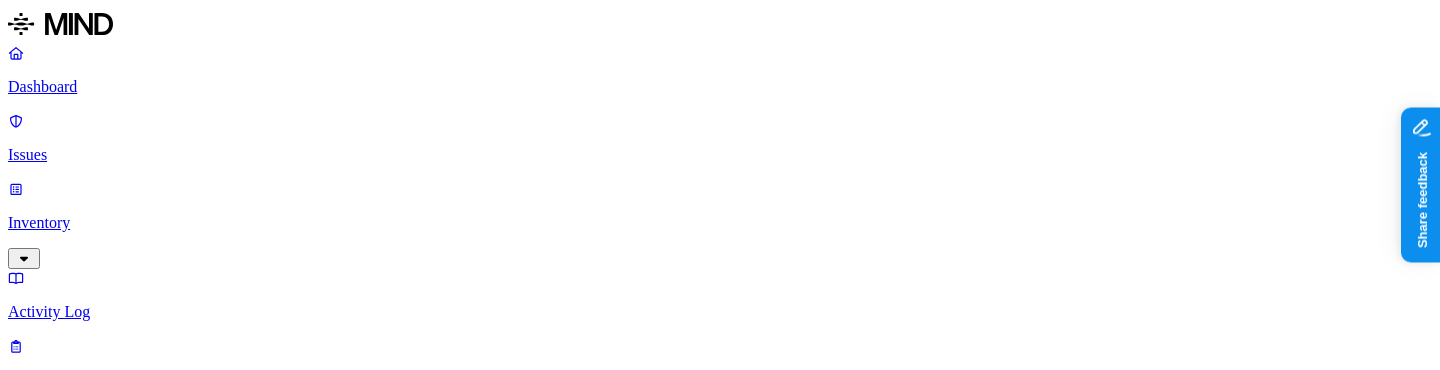 click on "PII data shared with external user" at bounding box center (131, 4850) 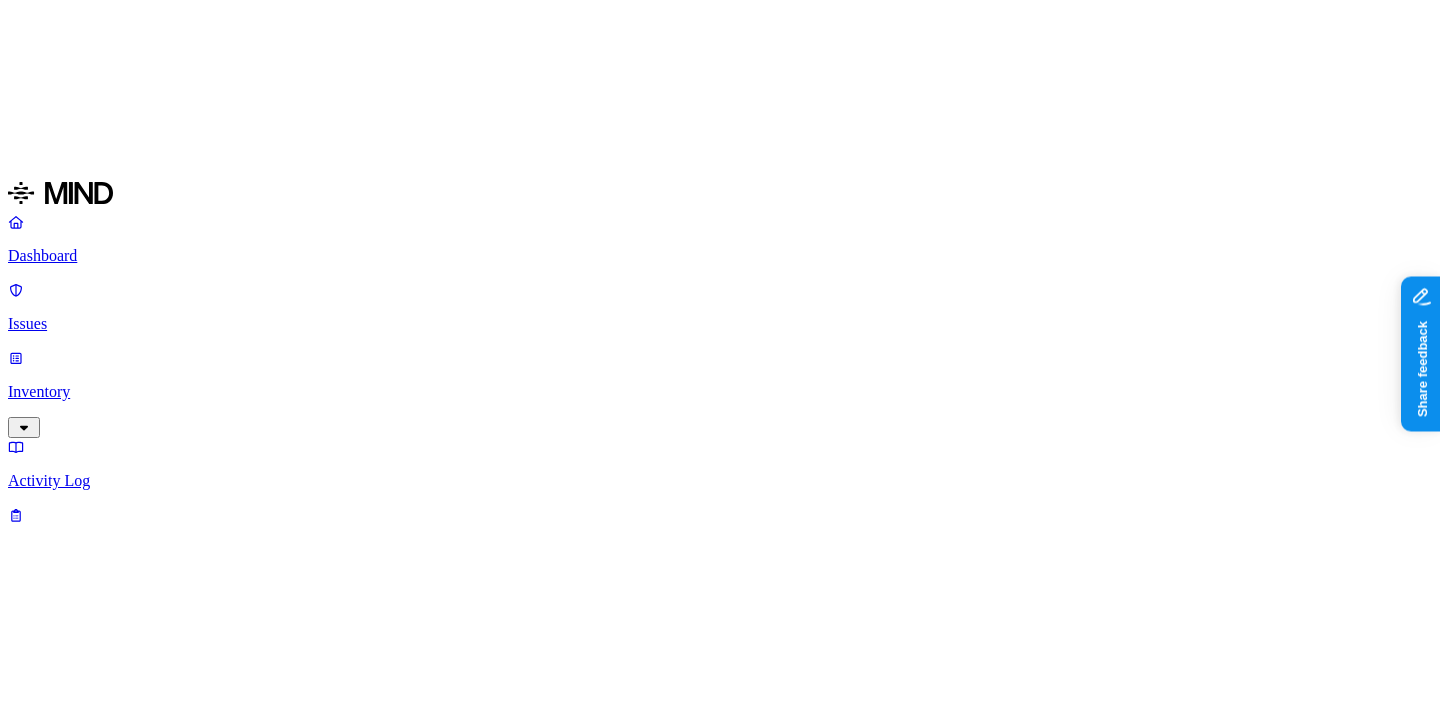 scroll, scrollTop: 0, scrollLeft: 0, axis: both 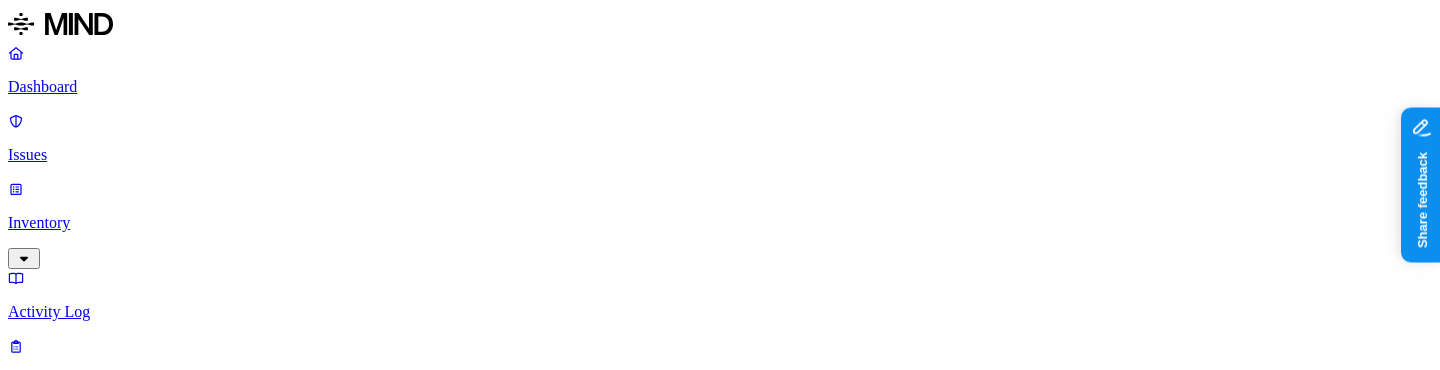 click on "Risks Exposure" at bounding box center [720, 3322] 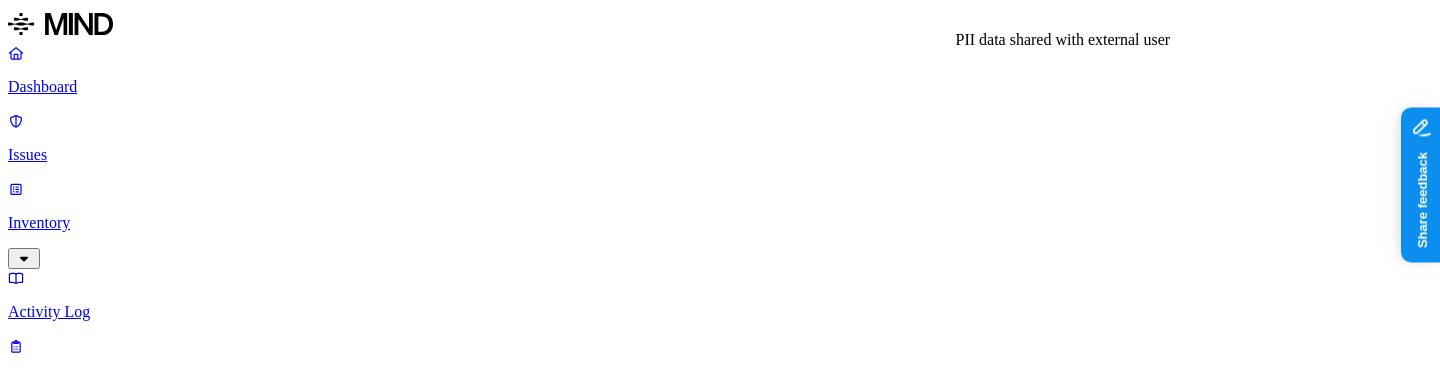 click on "PII data shared with external user" at bounding box center [720, 3195] 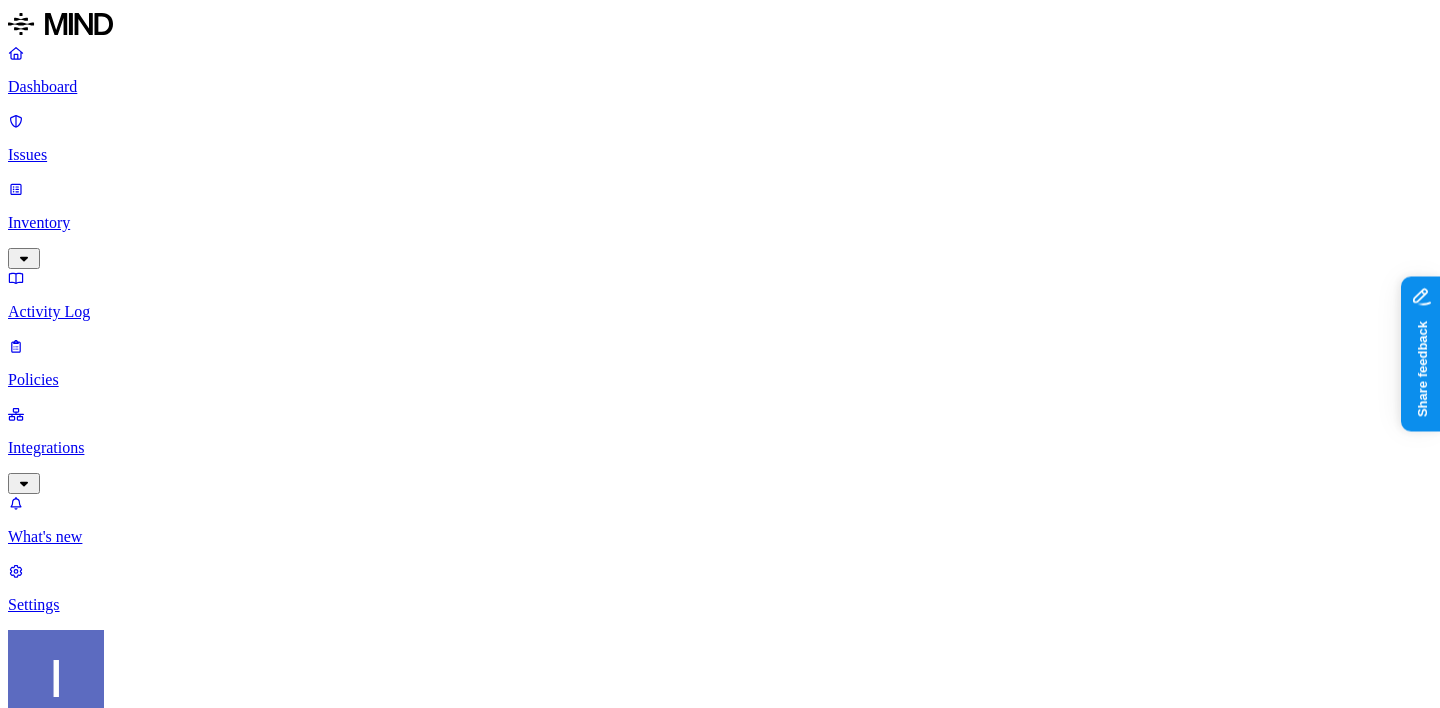 click on "Dashboard" at bounding box center [720, 87] 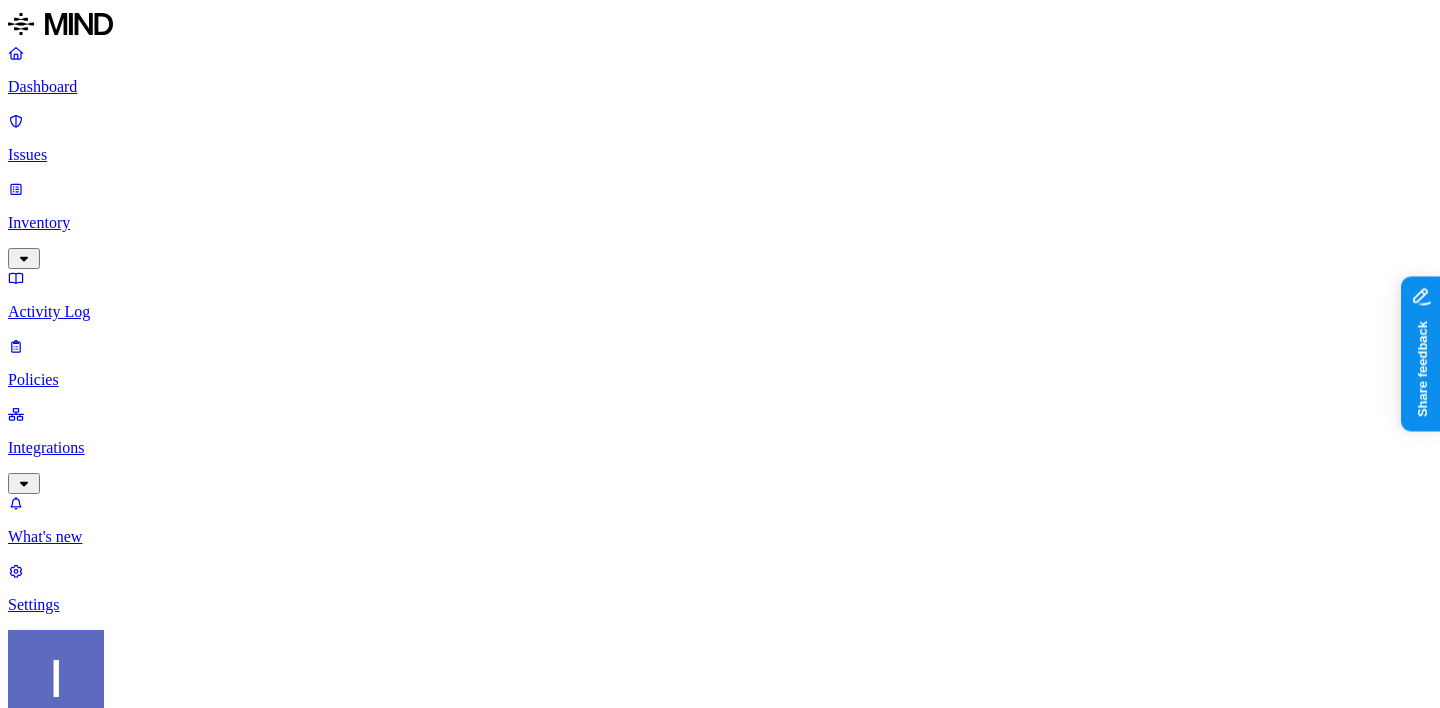 click on "Detection" at bounding box center [119, 1274] 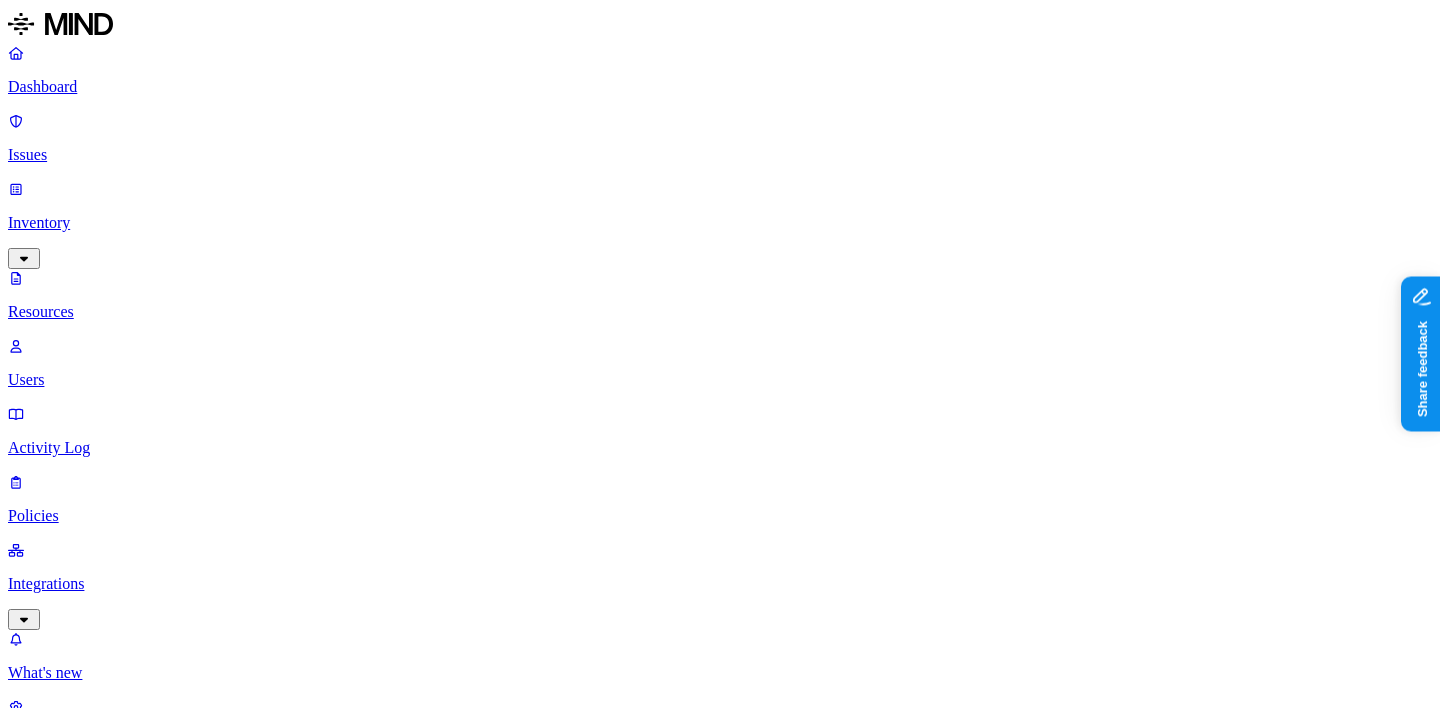 scroll, scrollTop: 0, scrollLeft: 0, axis: both 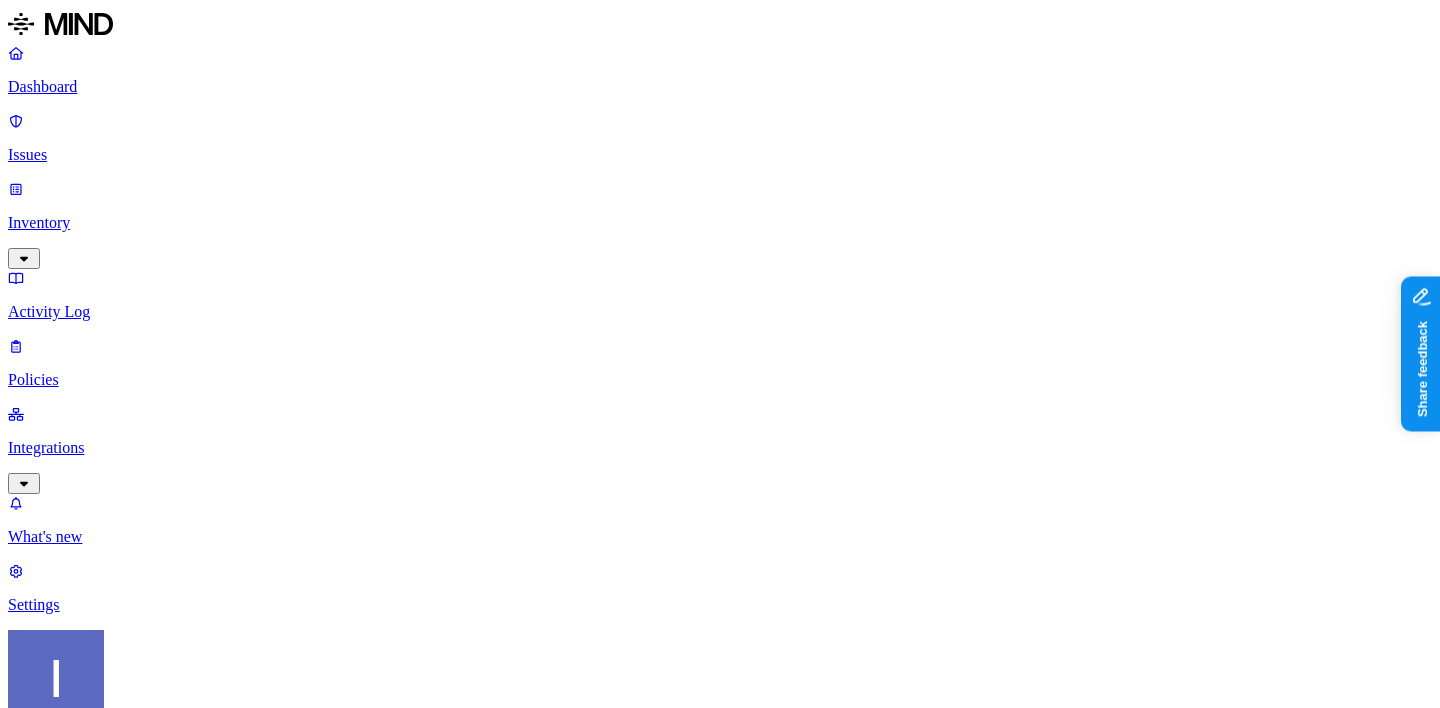click on "Discovered" at bounding box center (57, 1032) 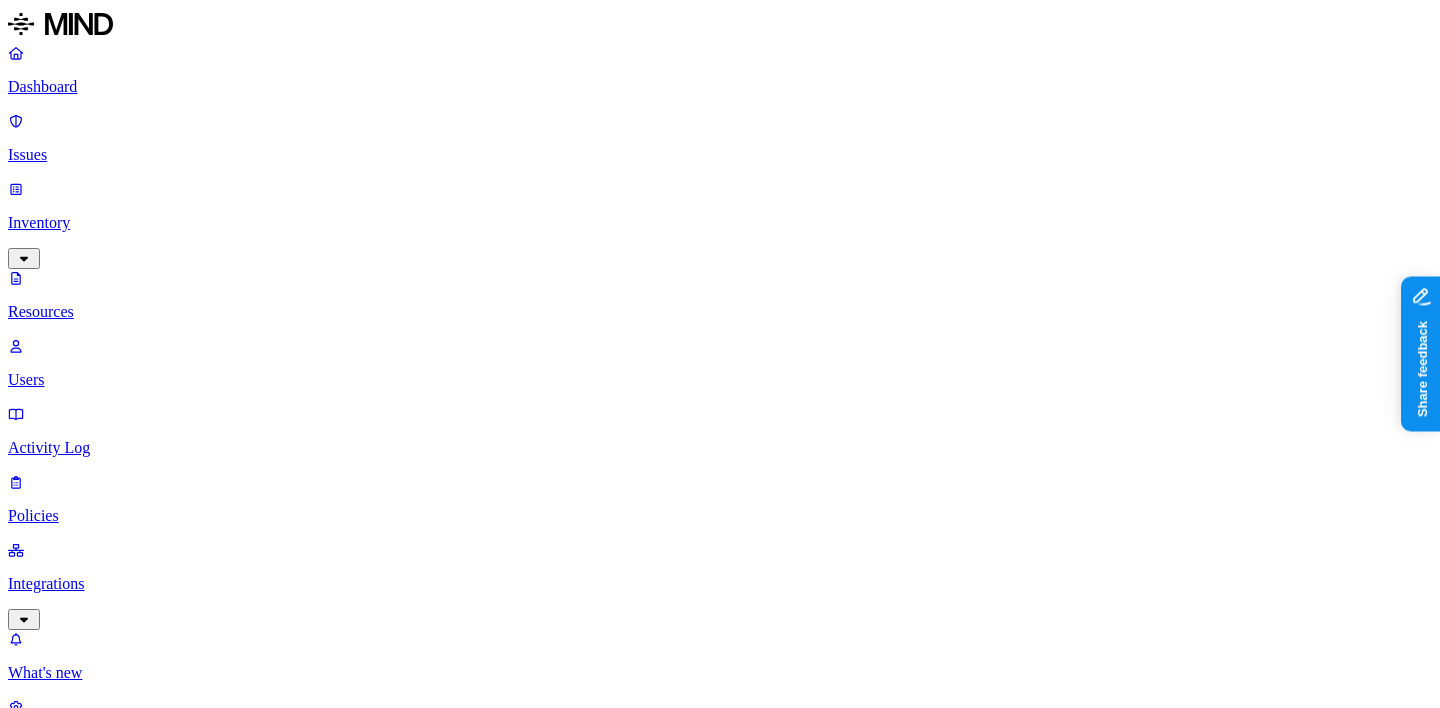 click on "Activity Log" at bounding box center [720, 448] 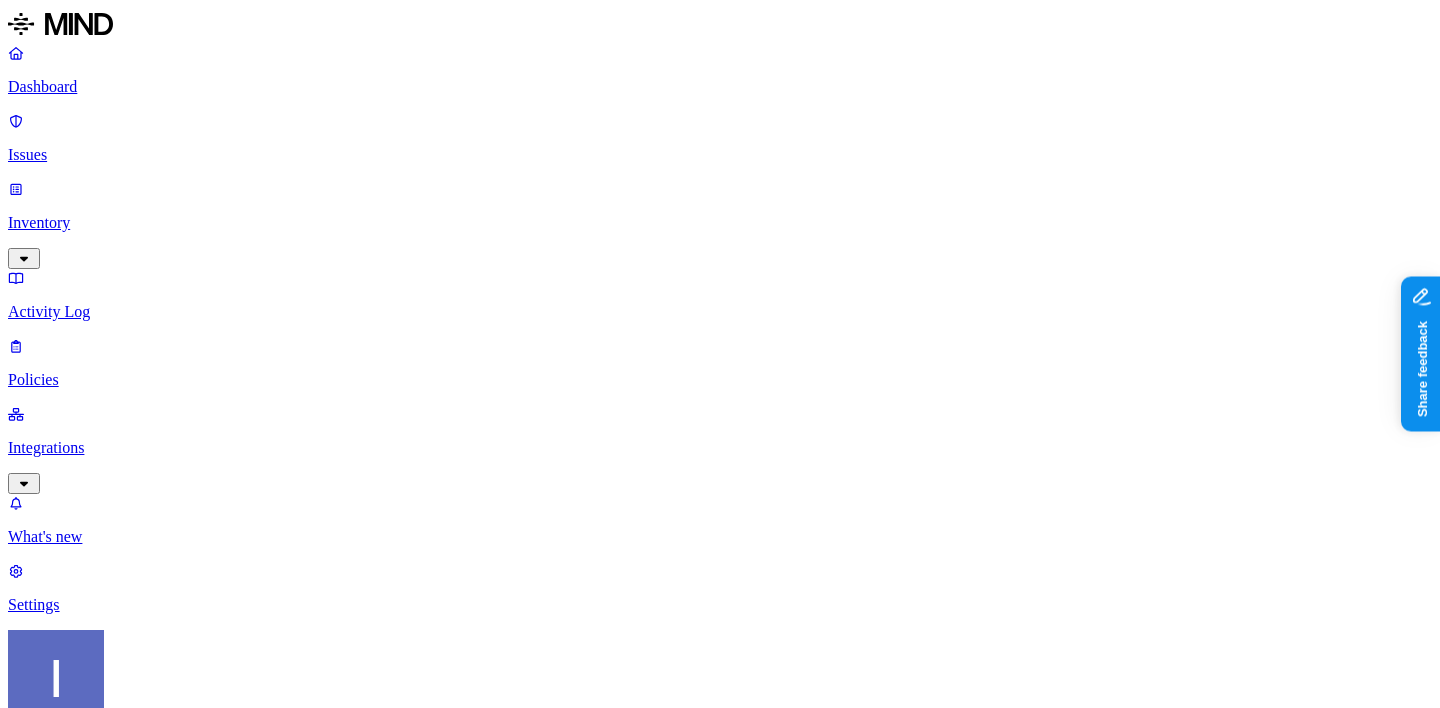 click on "Issues" at bounding box center [720, 155] 